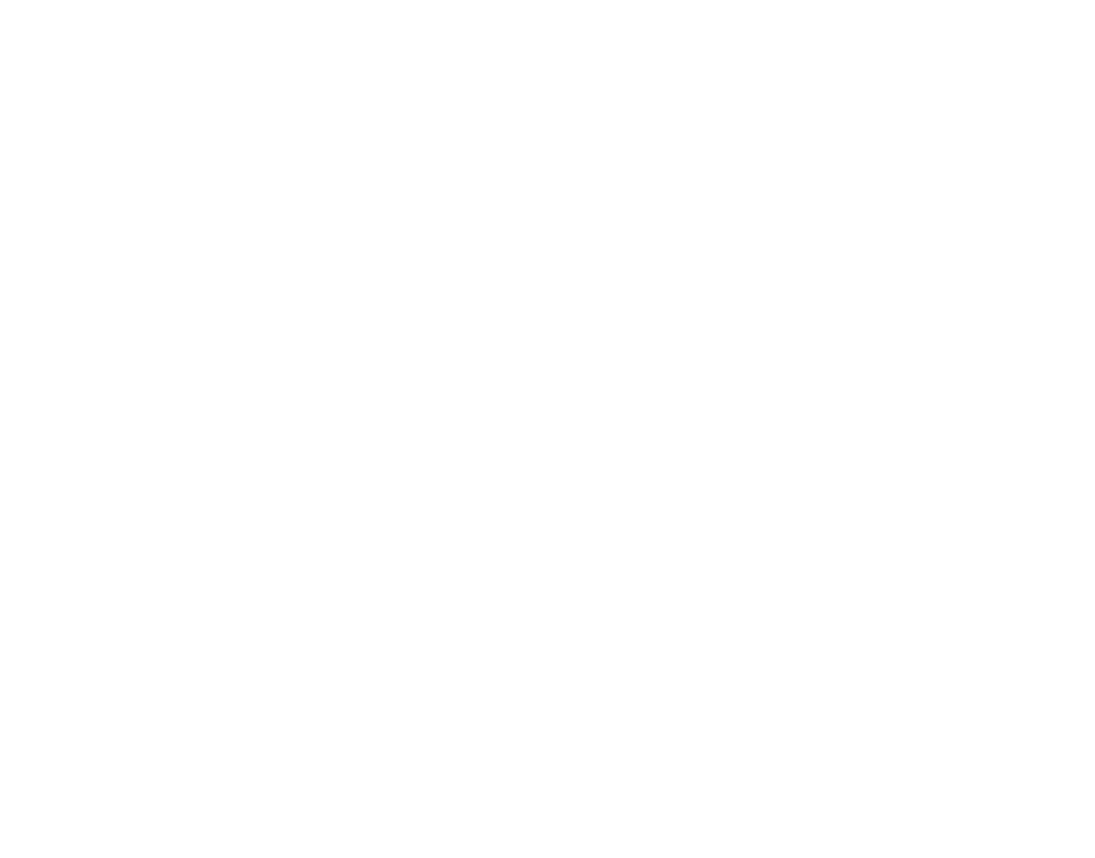 scroll, scrollTop: 0, scrollLeft: 0, axis: both 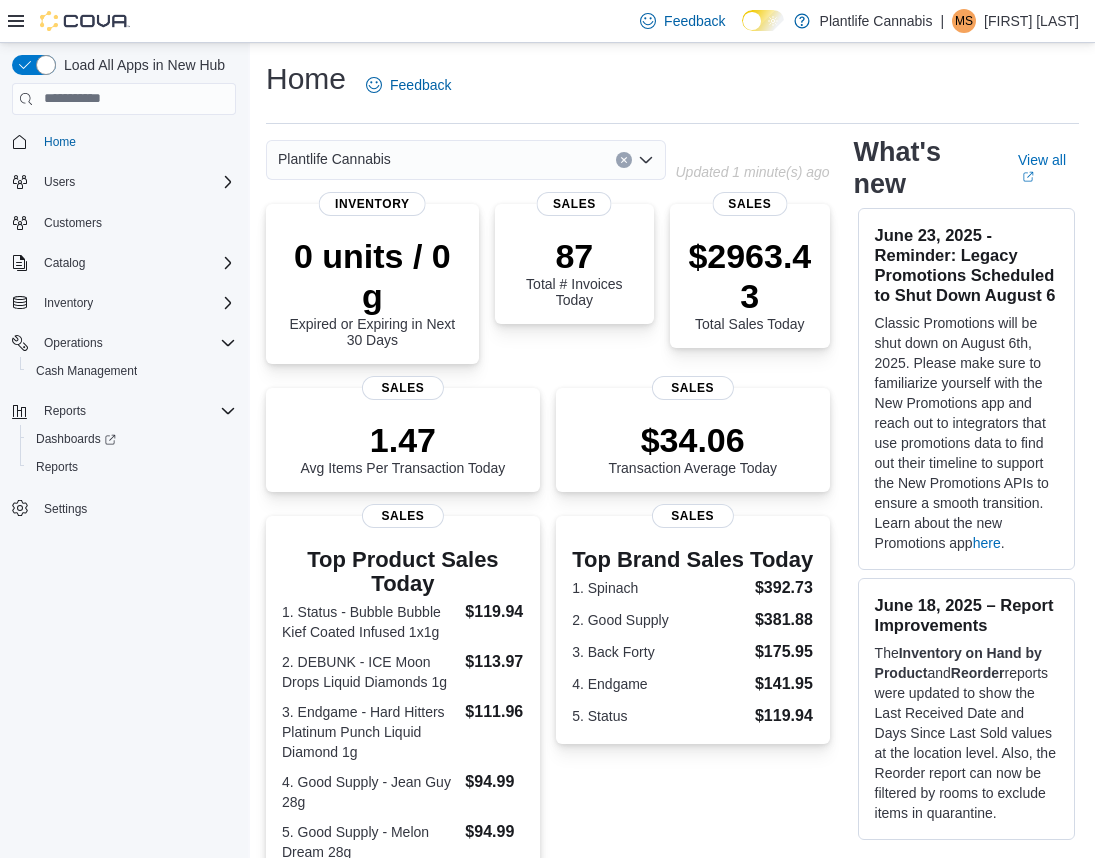 click 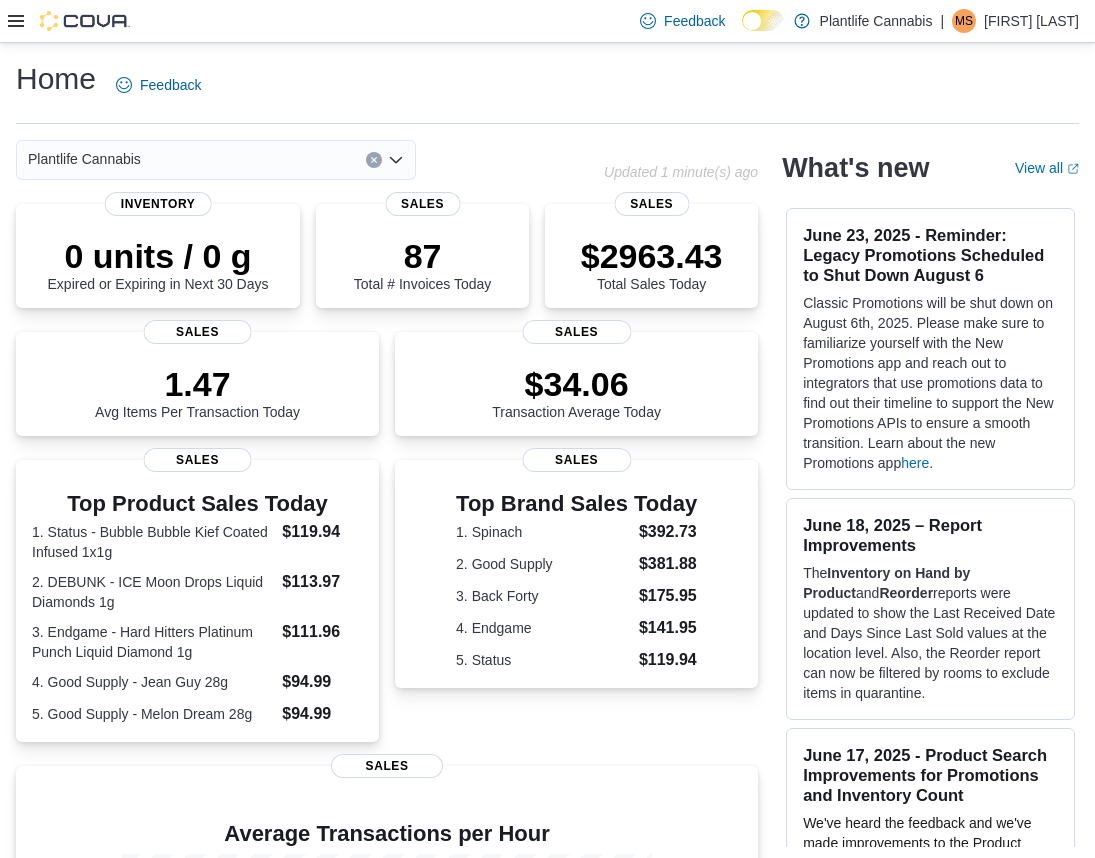 click 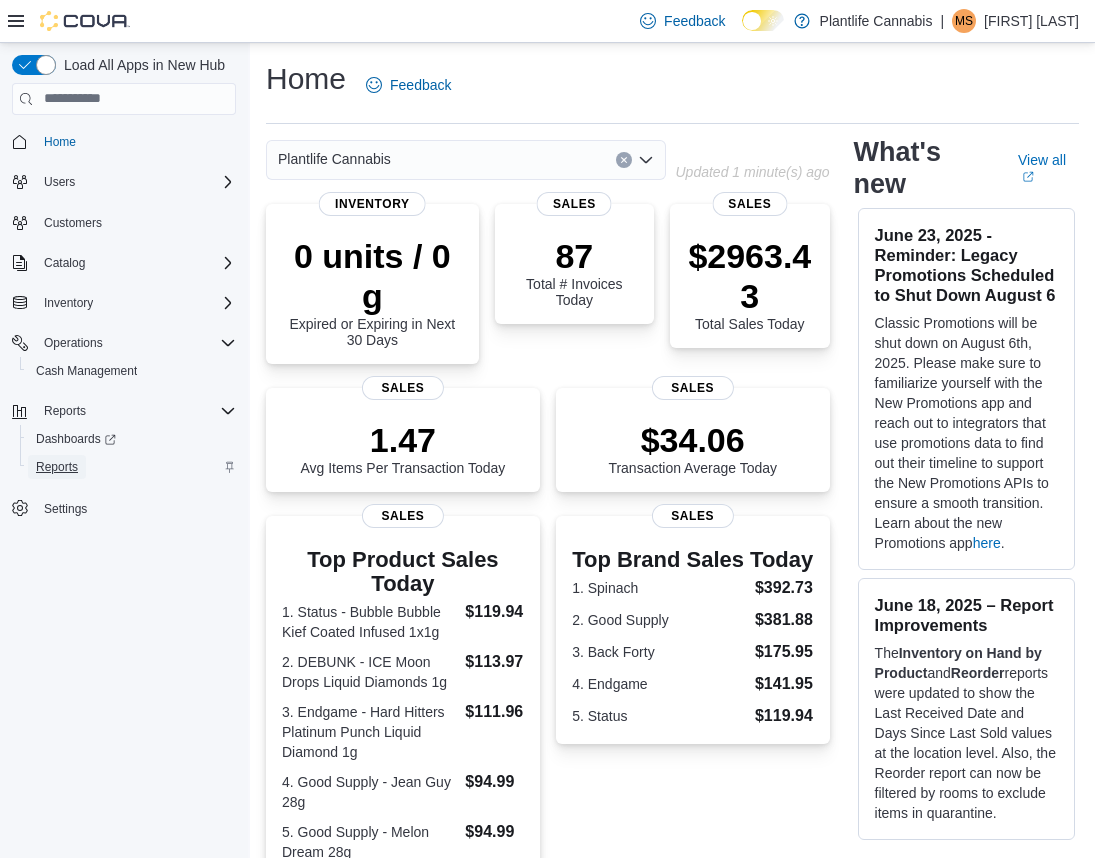 click on "Reports" at bounding box center [57, 467] 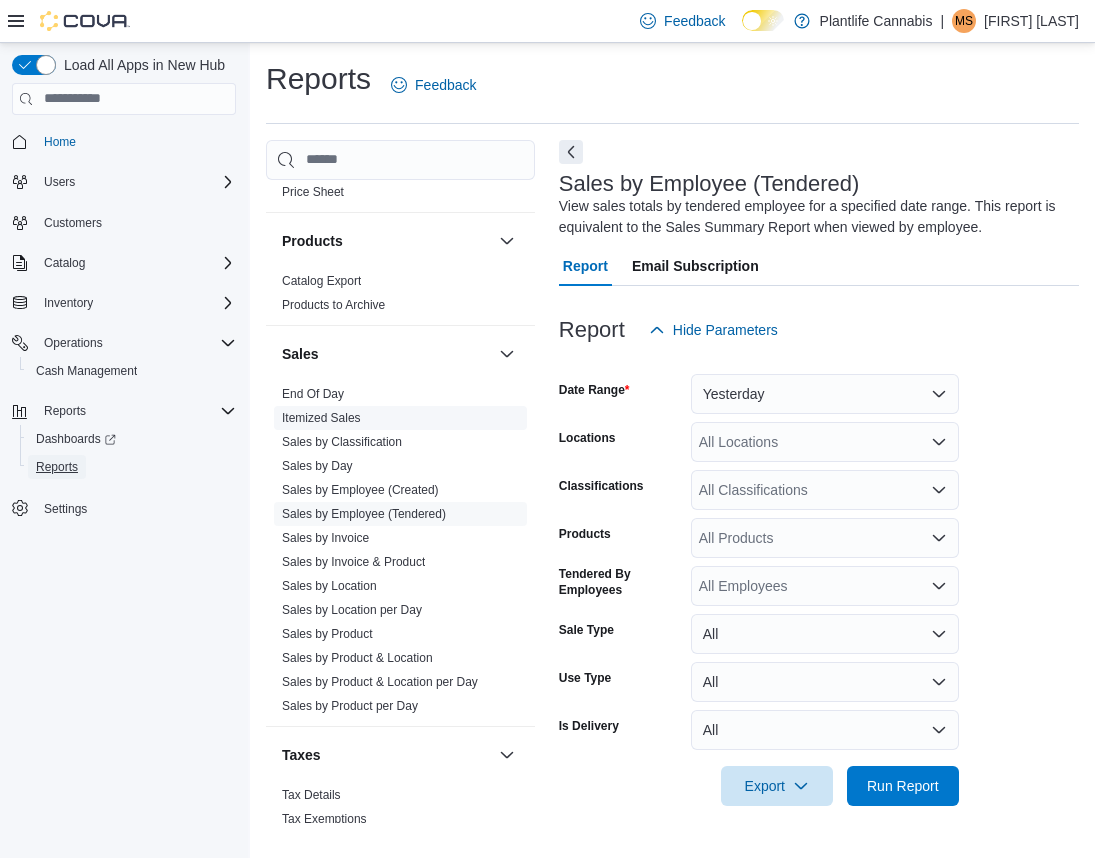 scroll, scrollTop: 1045, scrollLeft: 0, axis: vertical 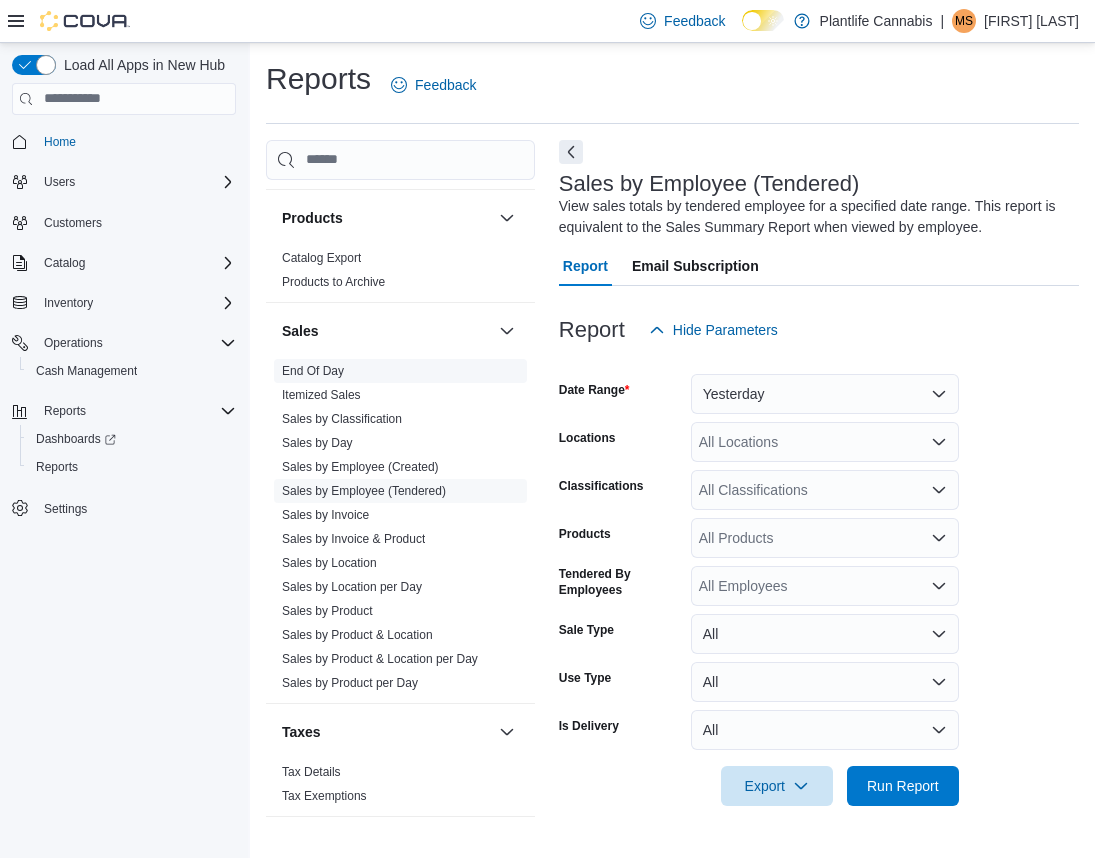 click on "End Of Day" at bounding box center [313, 371] 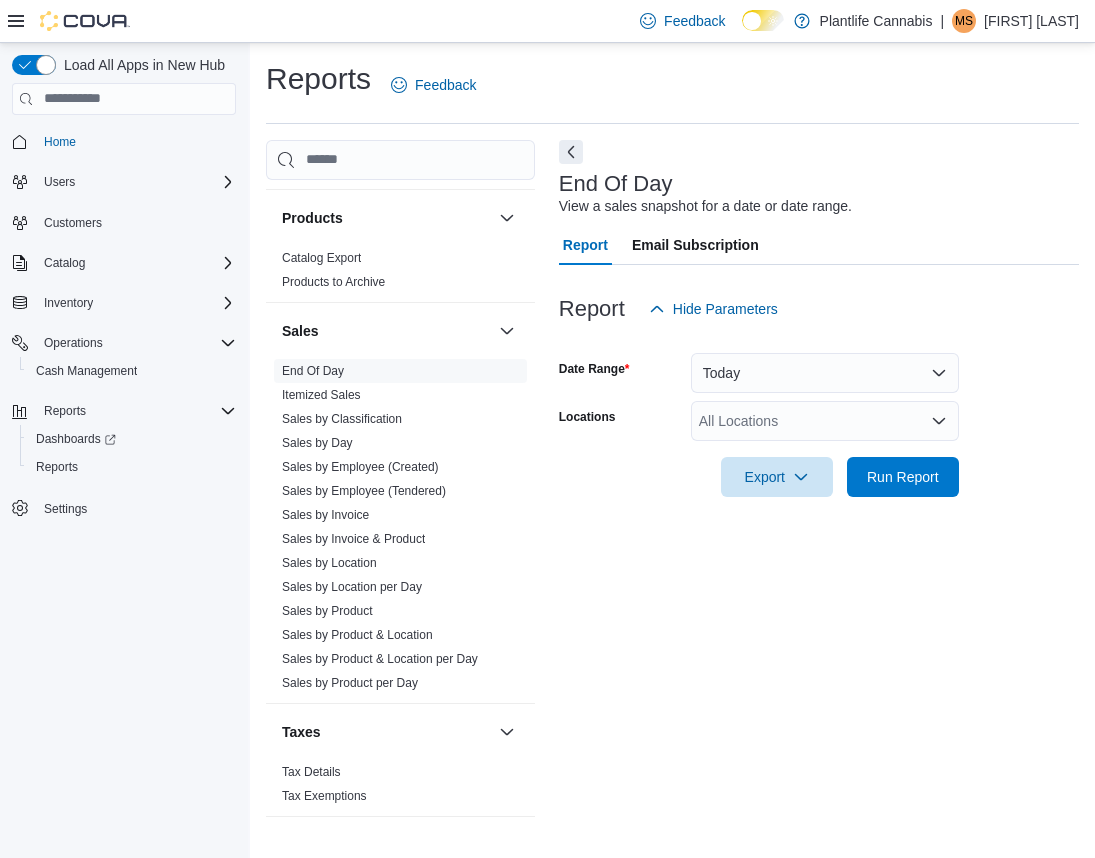 click 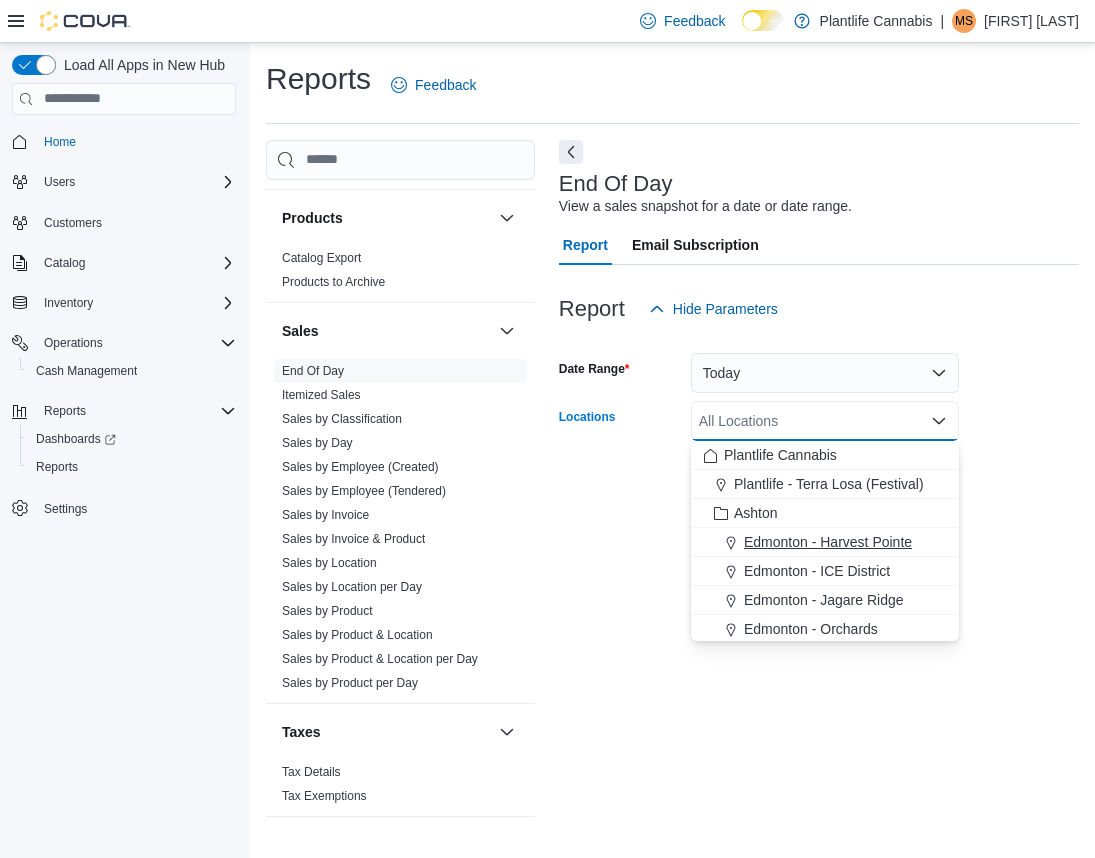 click on "Edmonton - Harvest Pointe" at bounding box center [828, 542] 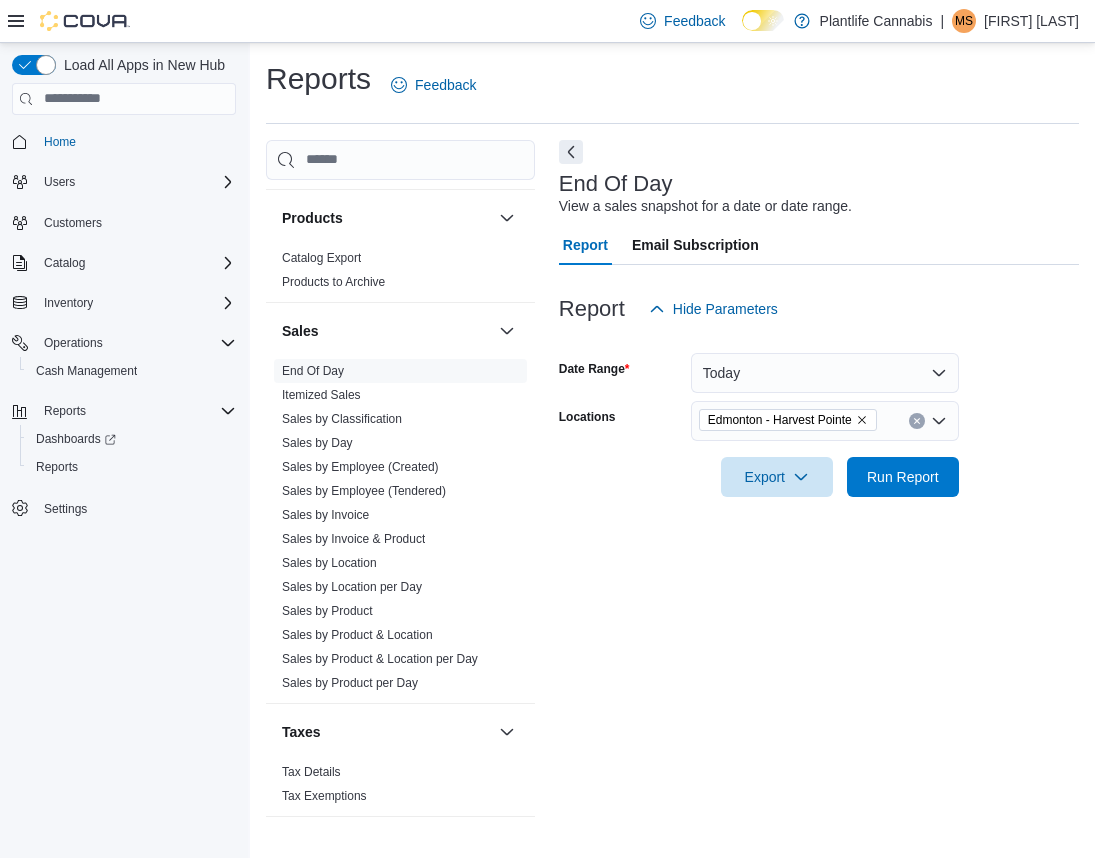 click on "Date Range Today Locations Edmonton - Harvest Pointe Export  Run Report" at bounding box center (819, 413) 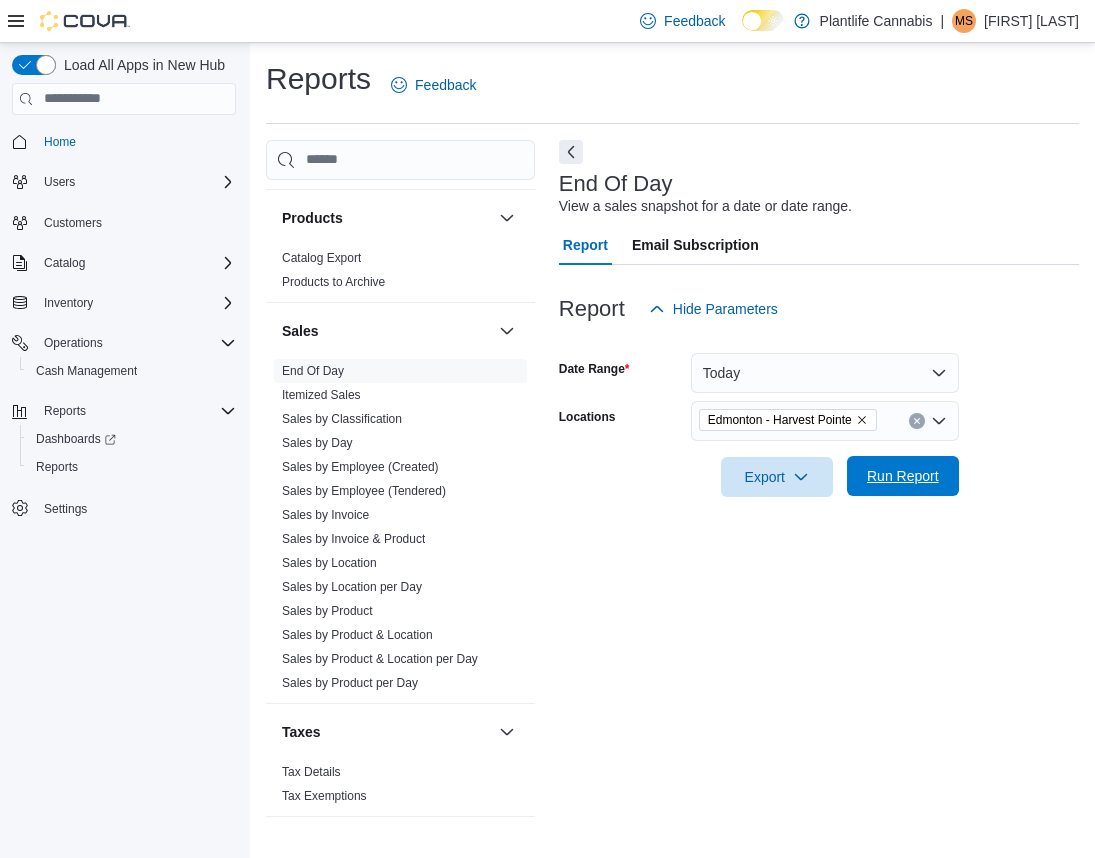 click on "Run Report" at bounding box center (903, 476) 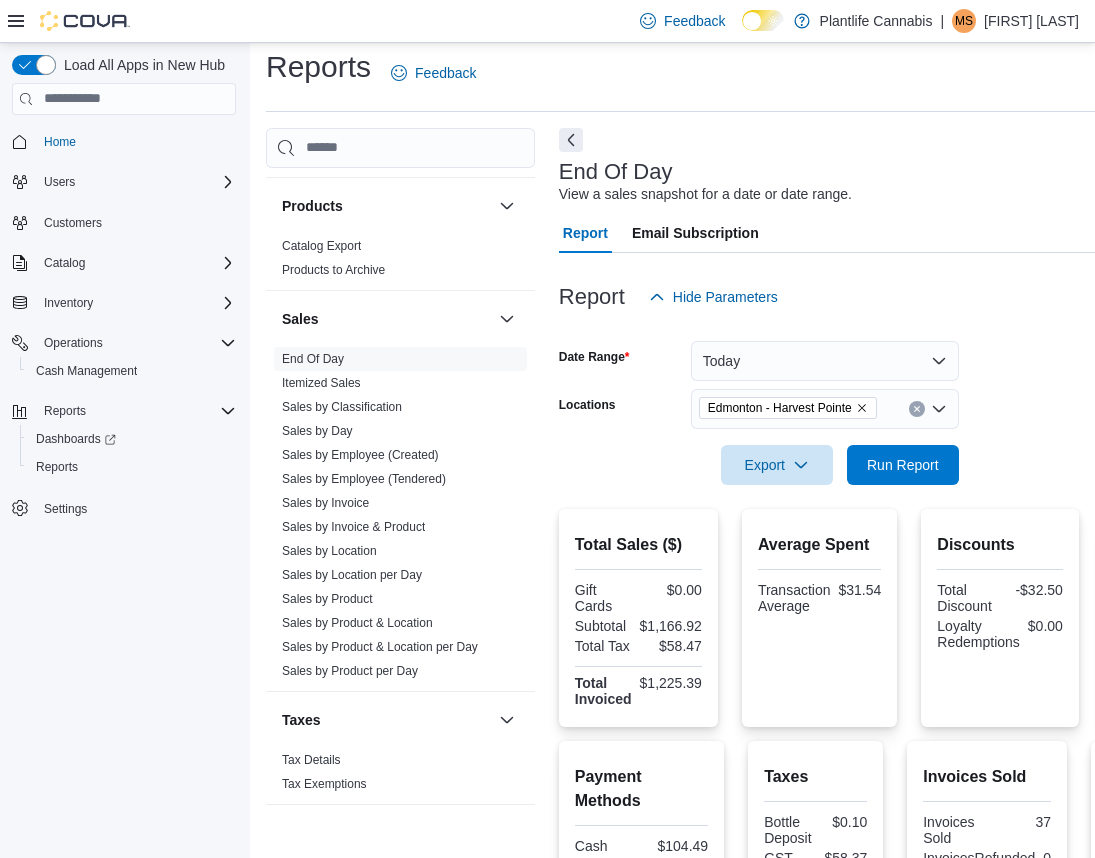 scroll, scrollTop: 13, scrollLeft: 0, axis: vertical 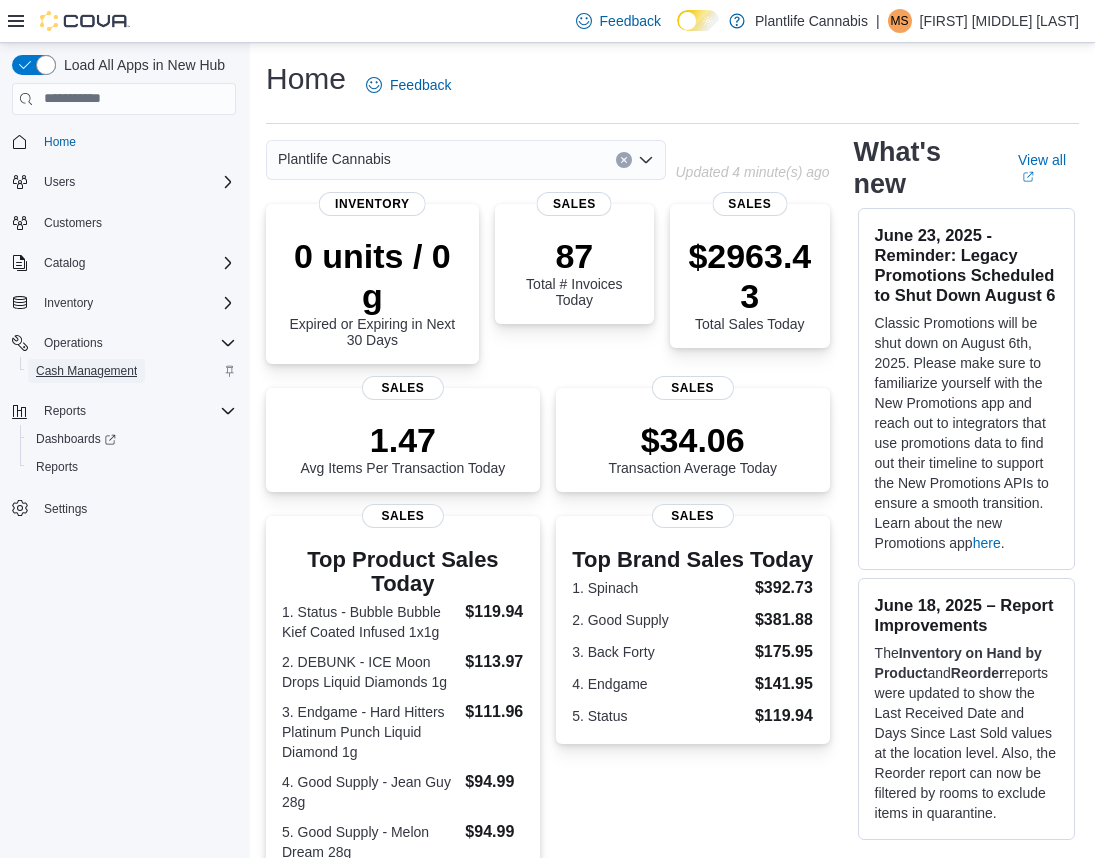 click on "Cash Management" at bounding box center [86, 371] 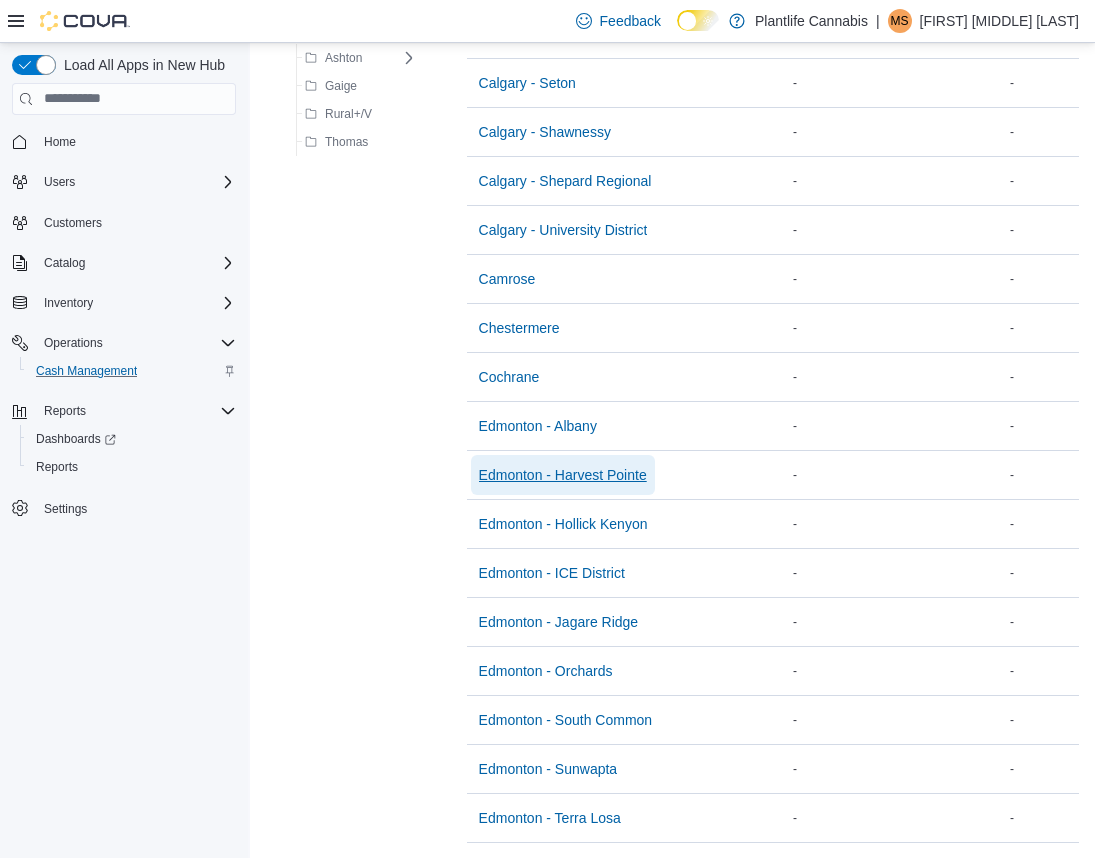 scroll, scrollTop: 464, scrollLeft: 0, axis: vertical 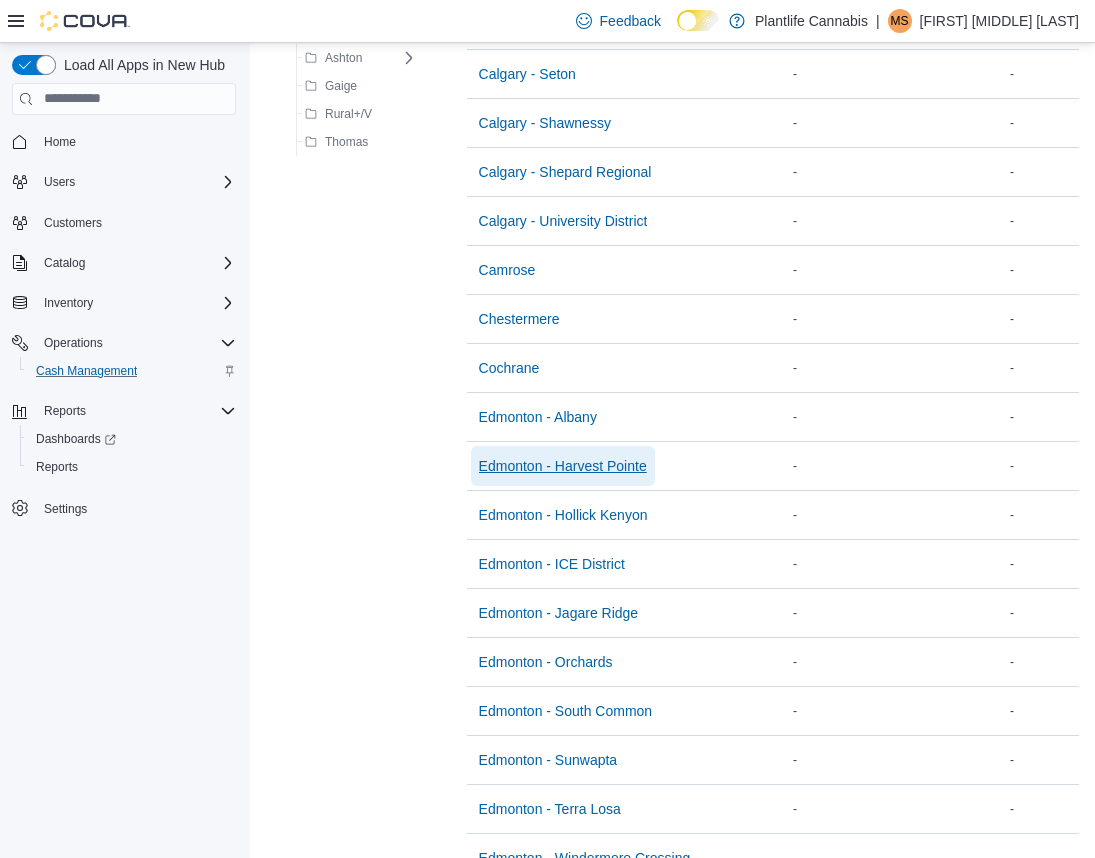 click on "Edmonton - Harvest Pointe" at bounding box center [563, 466] 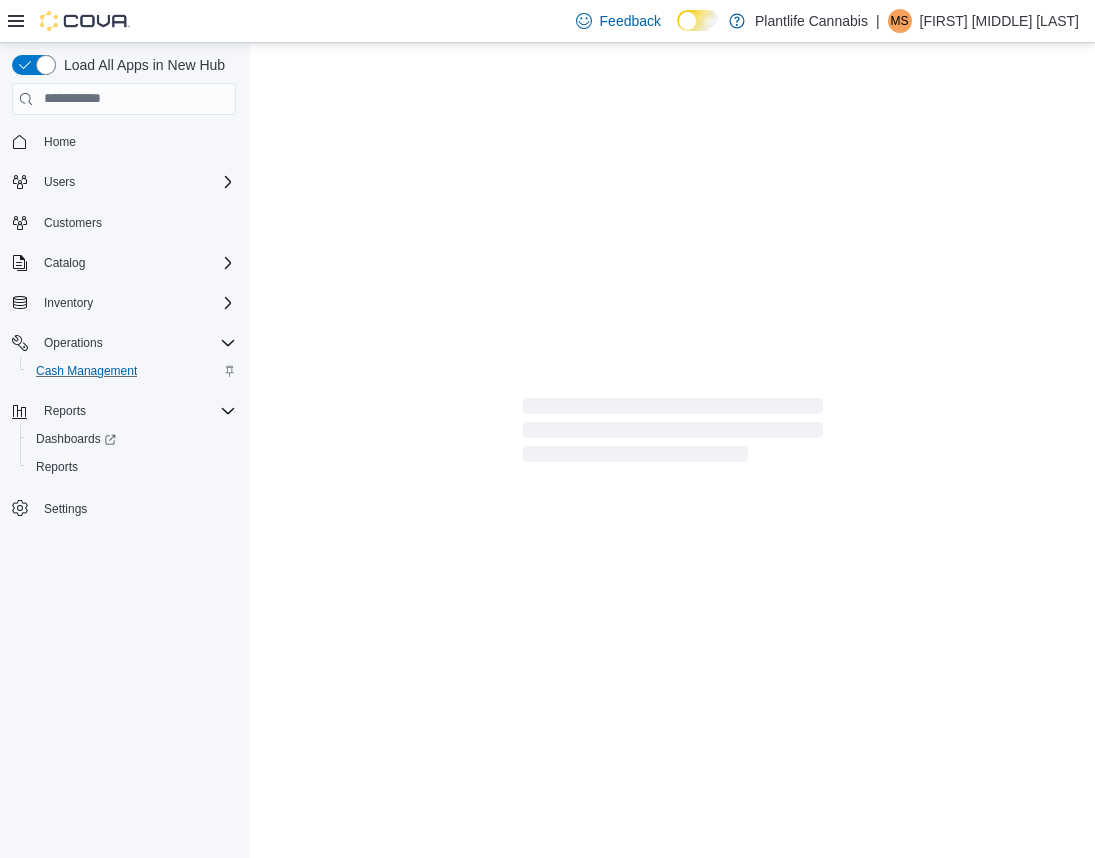 scroll, scrollTop: 0, scrollLeft: 0, axis: both 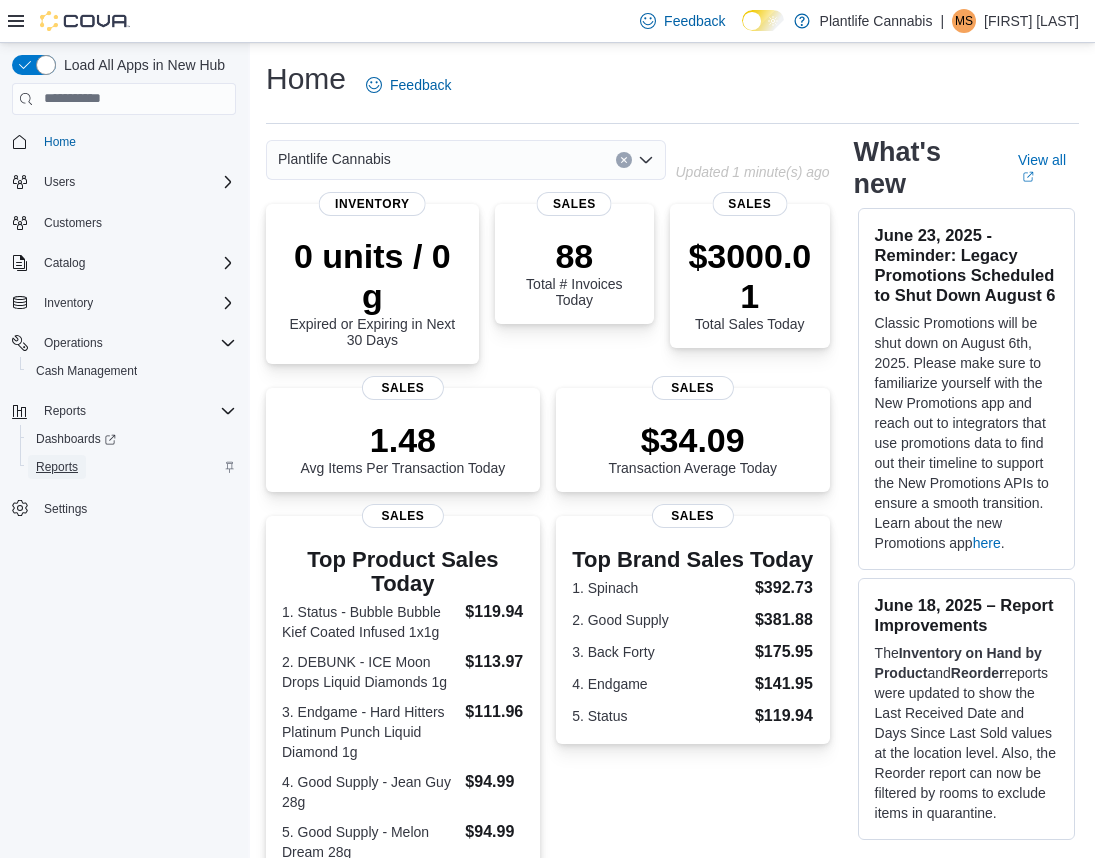 click on "Reports" at bounding box center [57, 467] 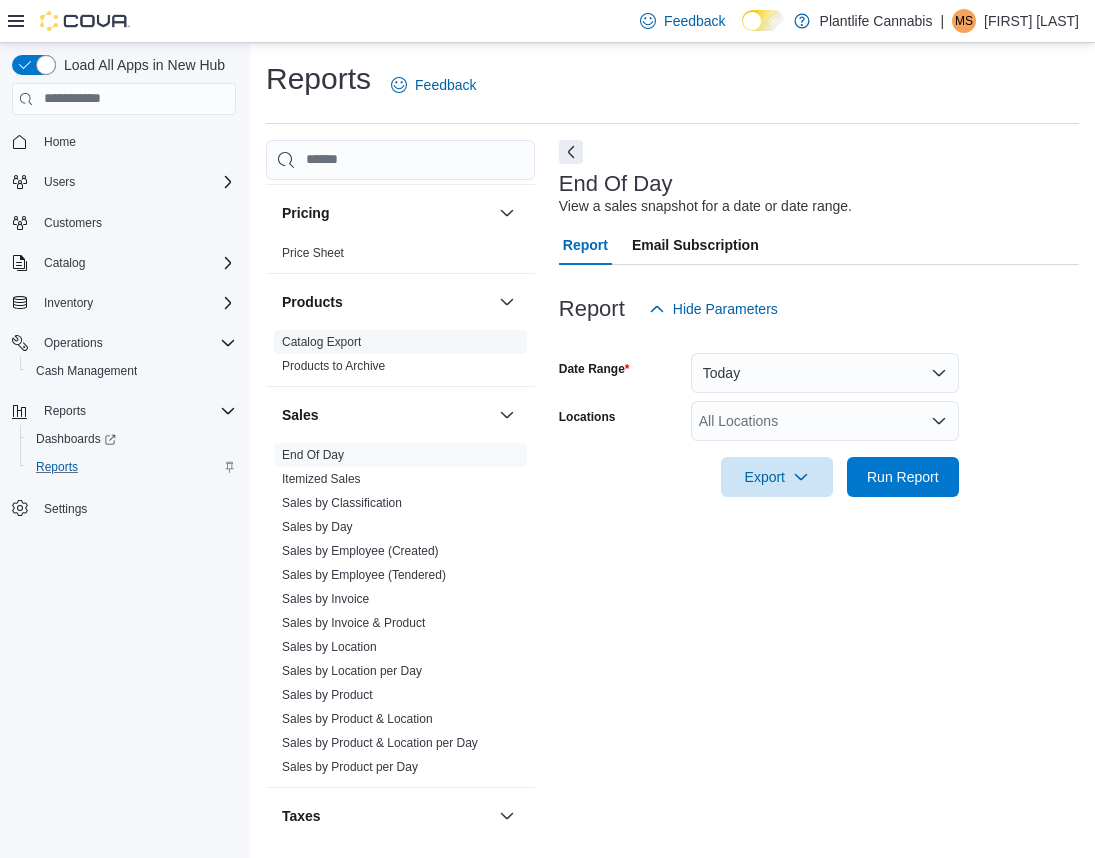 scroll, scrollTop: 1058, scrollLeft: 0, axis: vertical 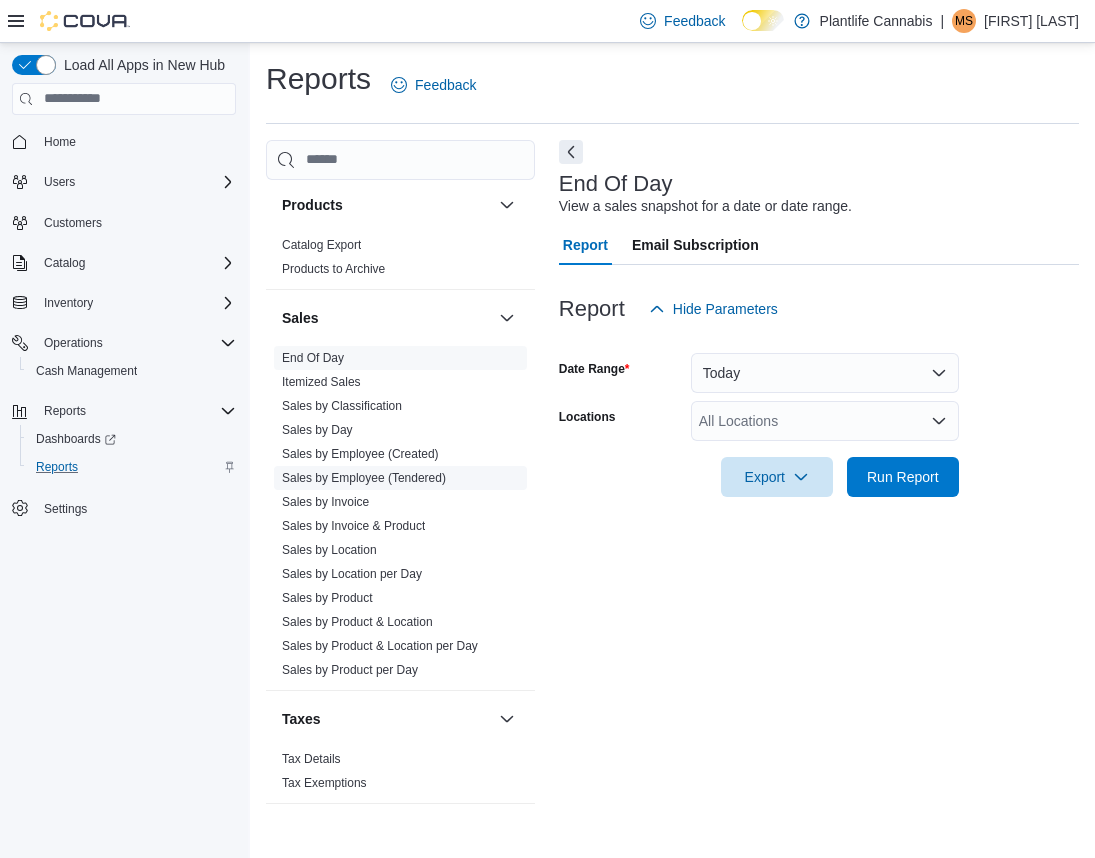 click on "Sales by Employee (Tendered)" at bounding box center [364, 478] 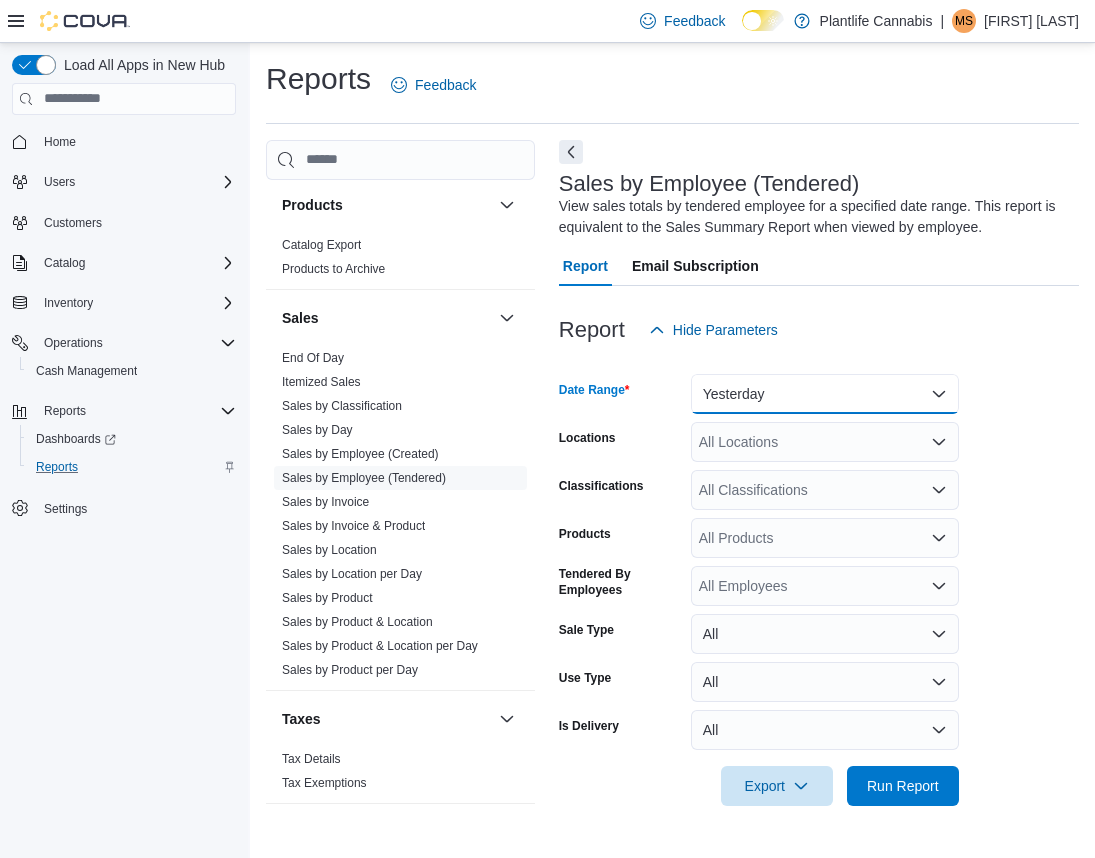 click on "Yesterday" at bounding box center (825, 394) 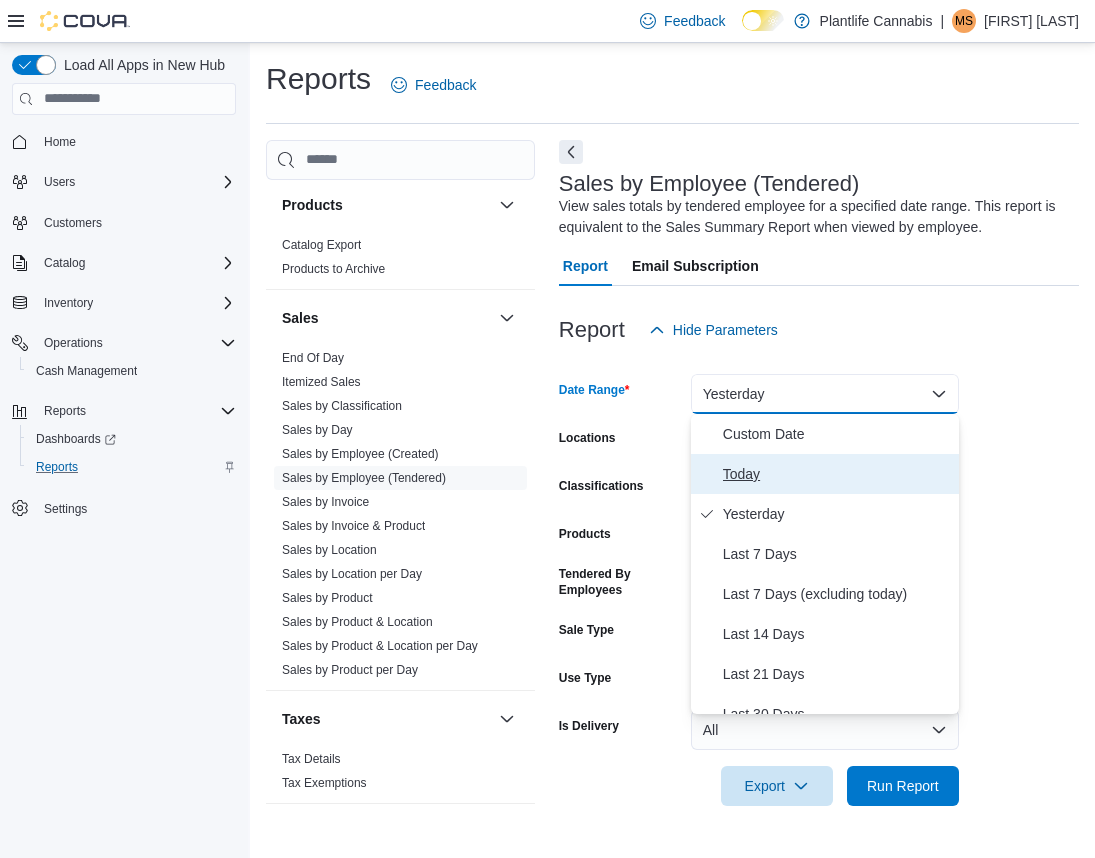 click on "Today" at bounding box center [837, 474] 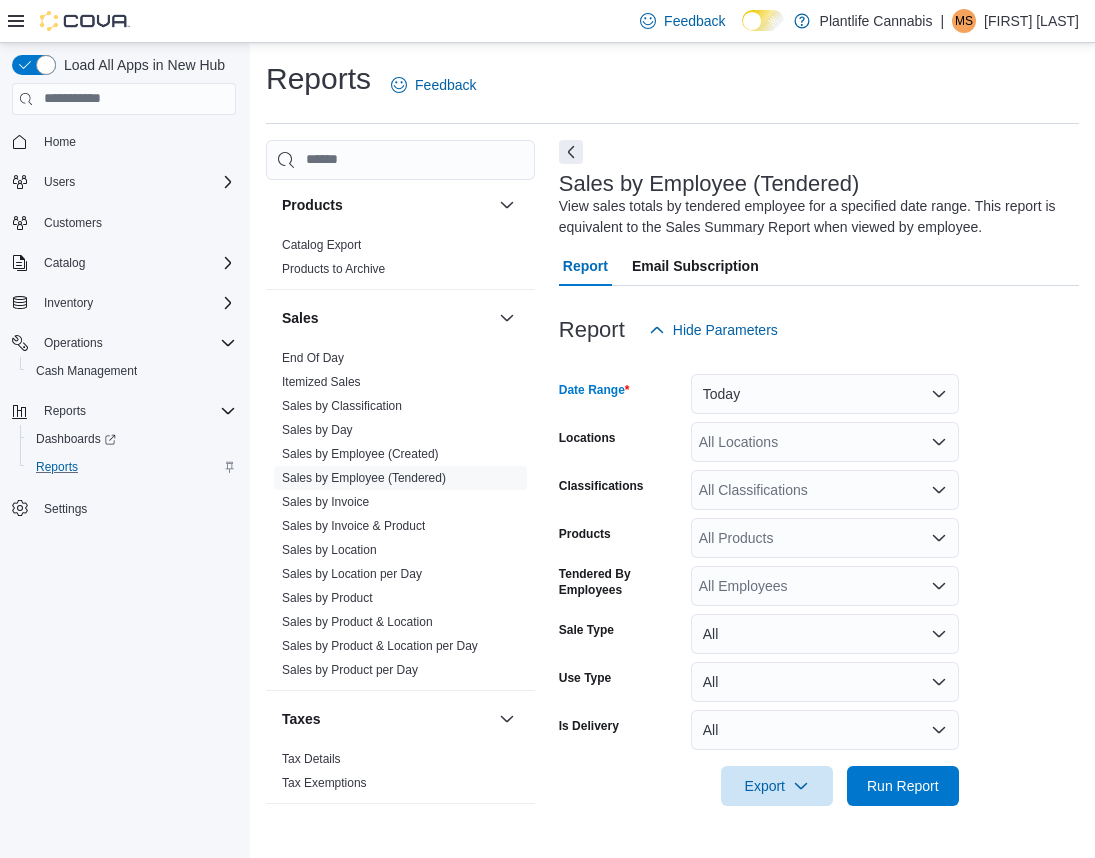 click 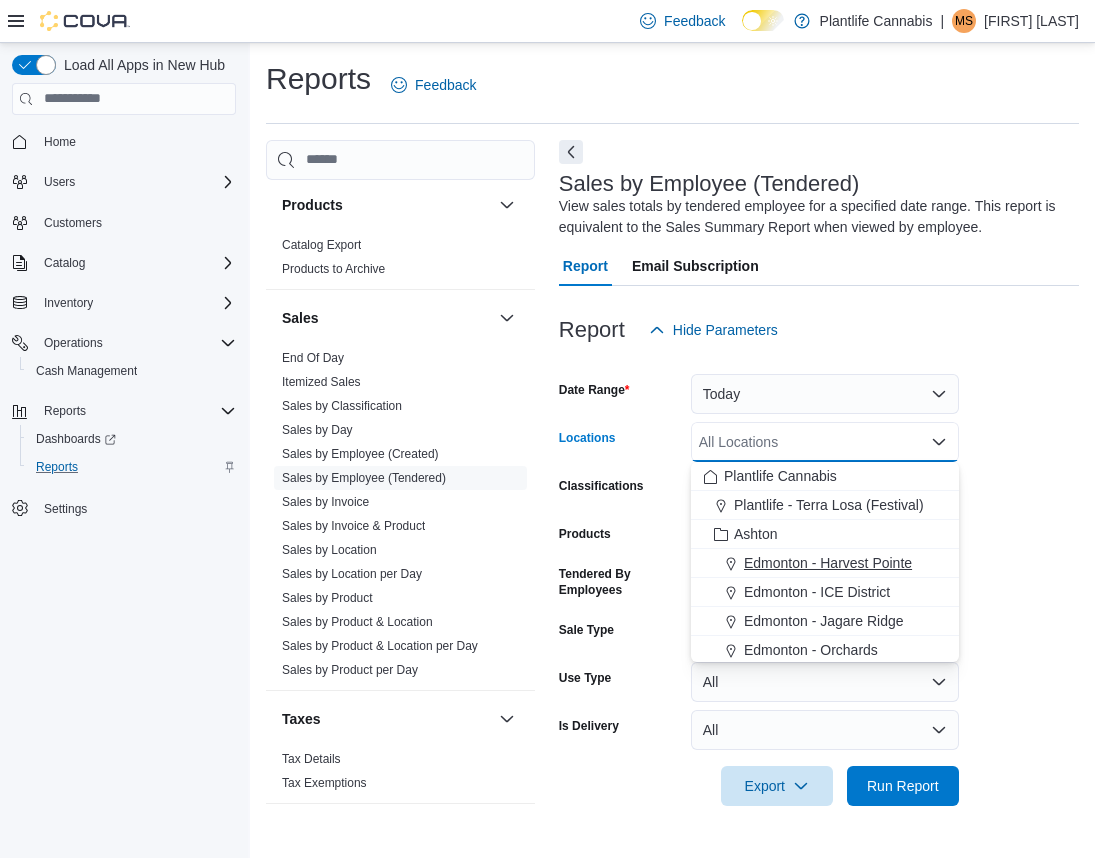 click on "Edmonton - Harvest Pointe" at bounding box center (828, 563) 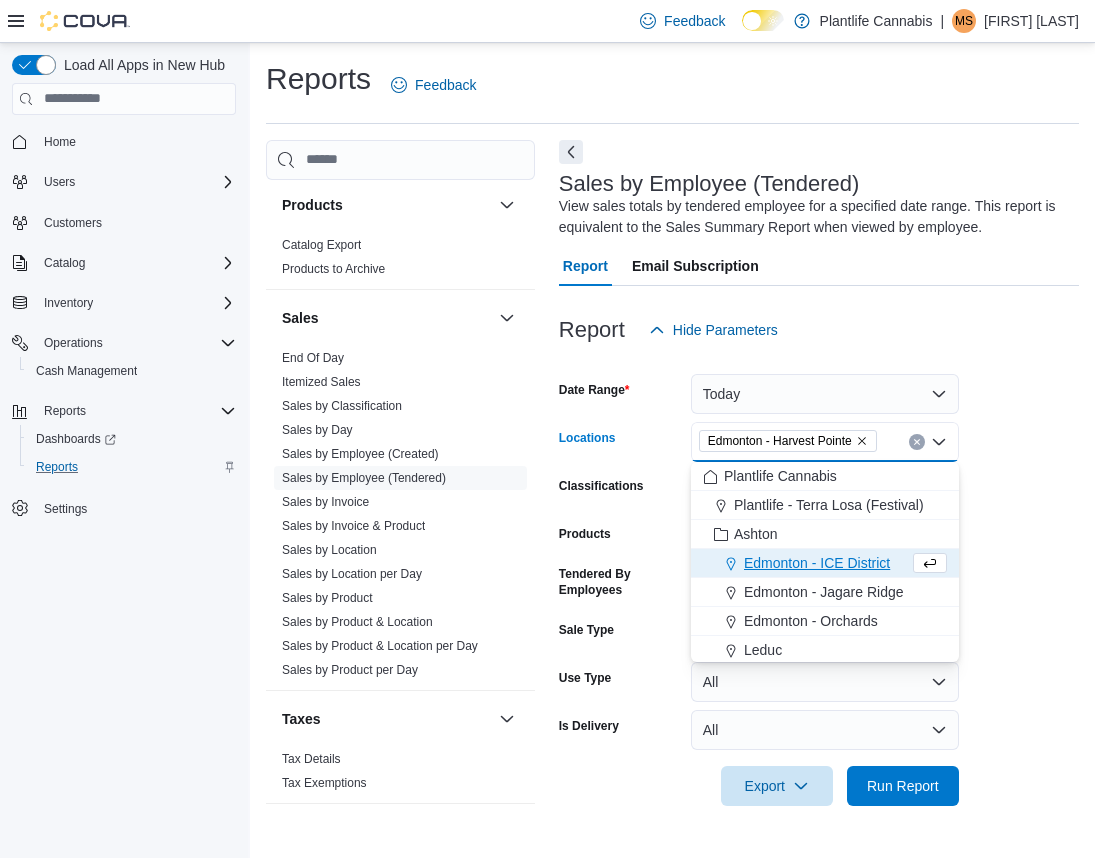 click on "Date Range Today Locations [CITY] - Harvest Pointe Combo box. Selected. [CITY] - Harvest Pointe. Press Backspace to delete [CITY] - Harvest Pointe. Combo box input. All Locations. Type some text or, to display a list of choices, press Down Arrow. To exit the list of choices, press Escape. Classifications All Classifications Products All Products Tendered By Employees All Employees Sale Type All Use Type All Is Delivery All Export  Run Report" at bounding box center (819, 578) 